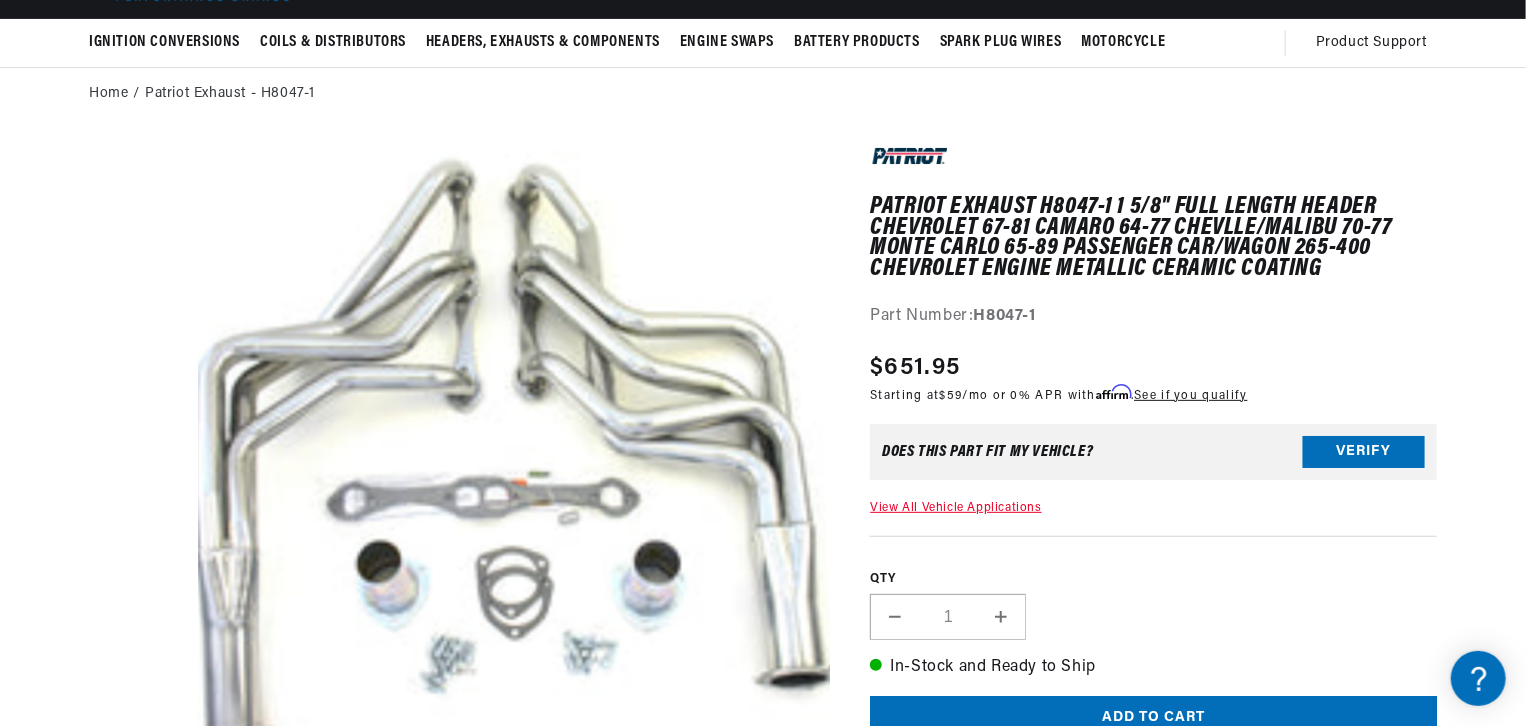 scroll, scrollTop: 160, scrollLeft: 0, axis: vertical 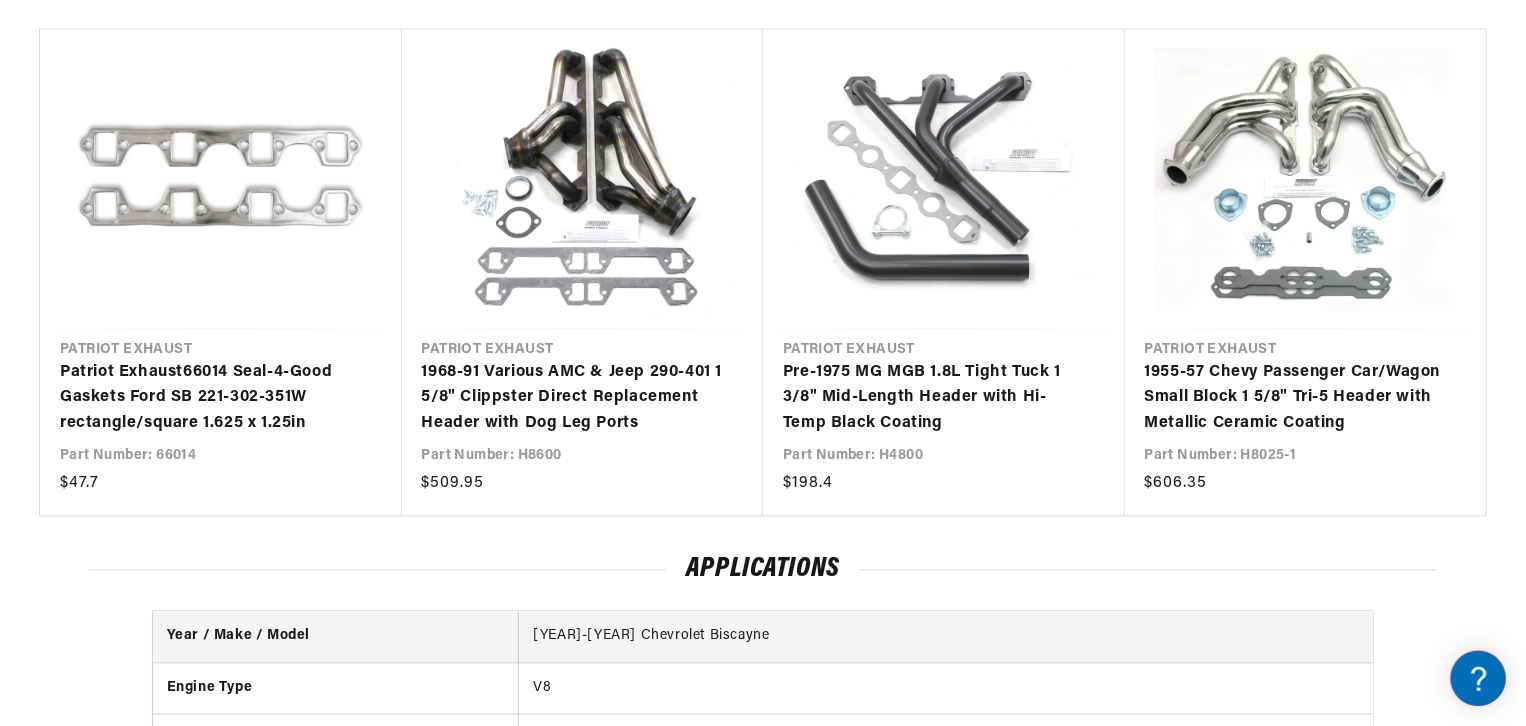drag, startPoint x: 1525, startPoint y: 59, endPoint x: 1520, endPoint y: 1, distance: 58.21512 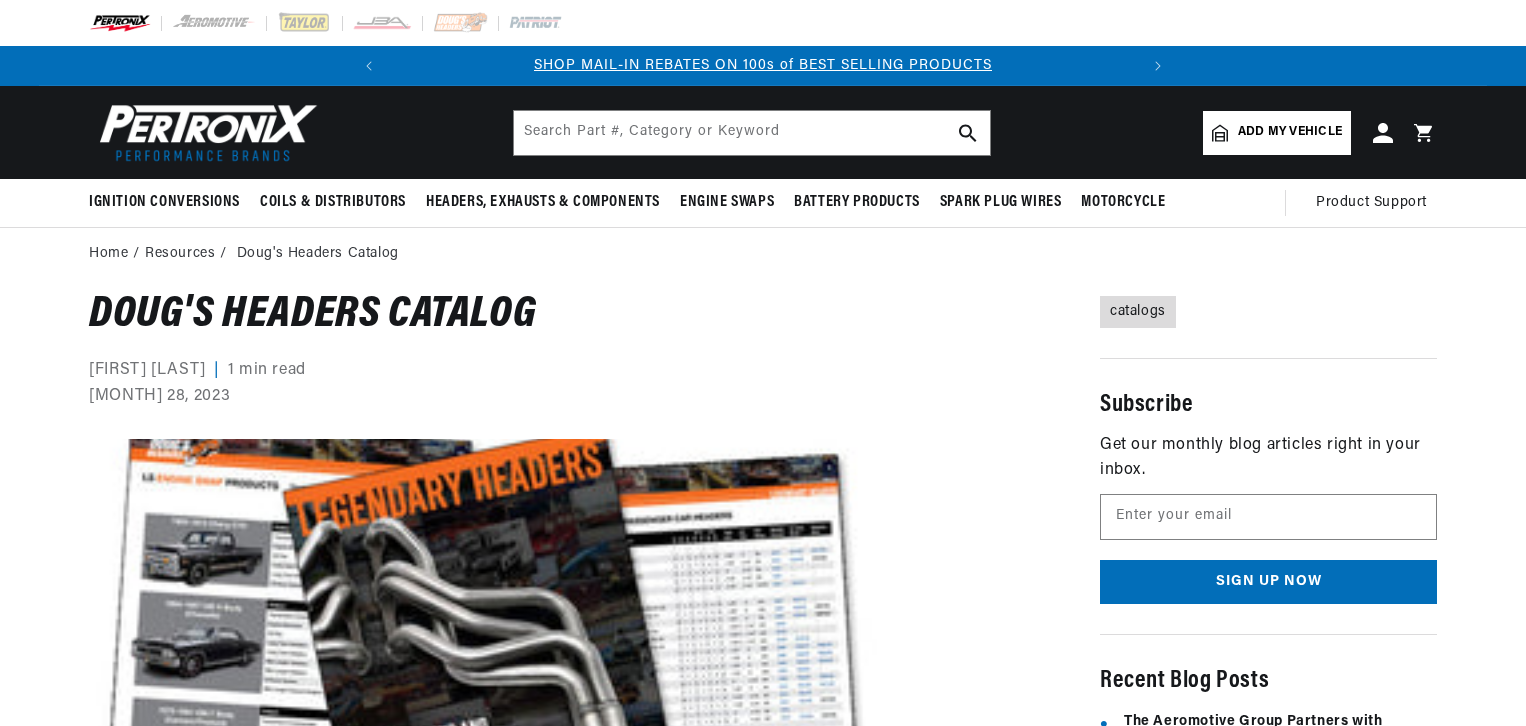 scroll, scrollTop: 0, scrollLeft: 0, axis: both 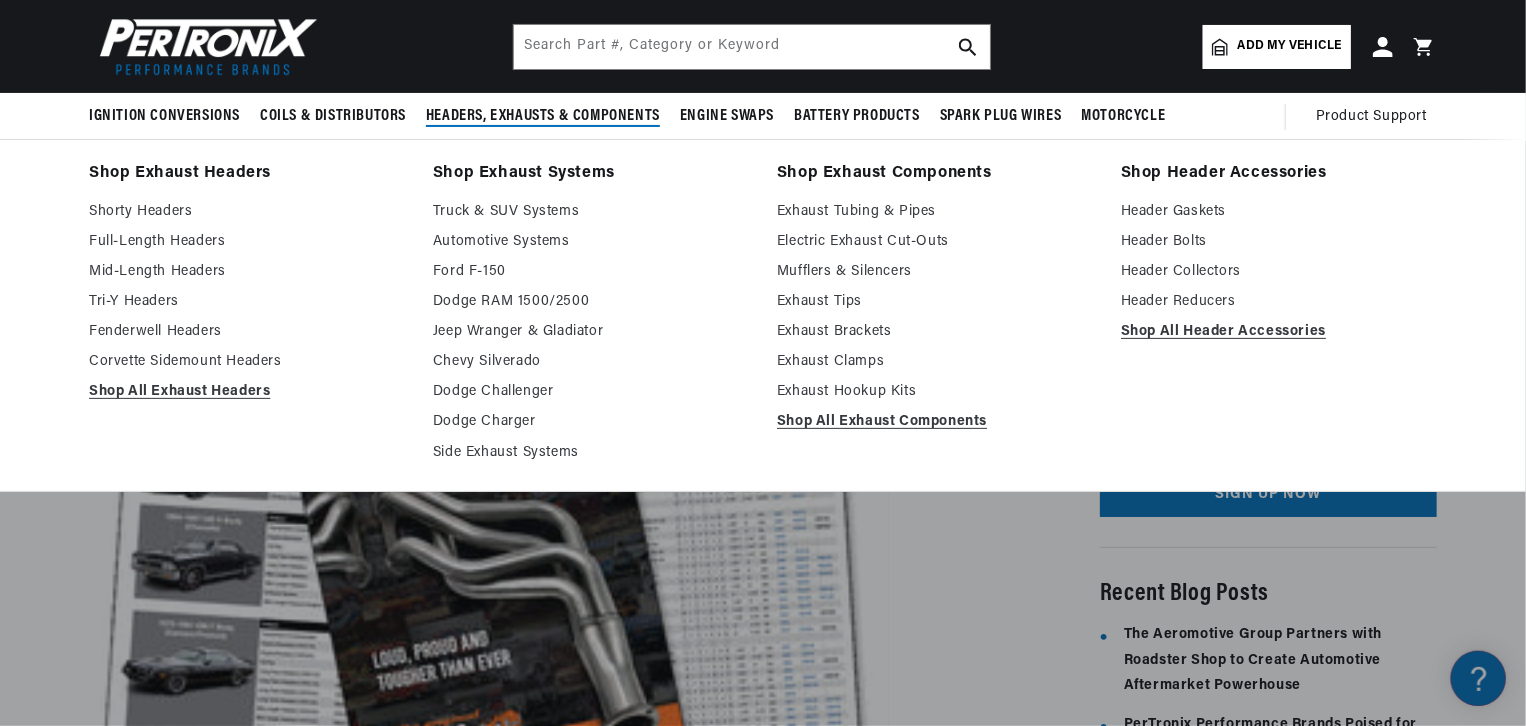 click on "Headers, Exhausts & Components" at bounding box center (543, 116) 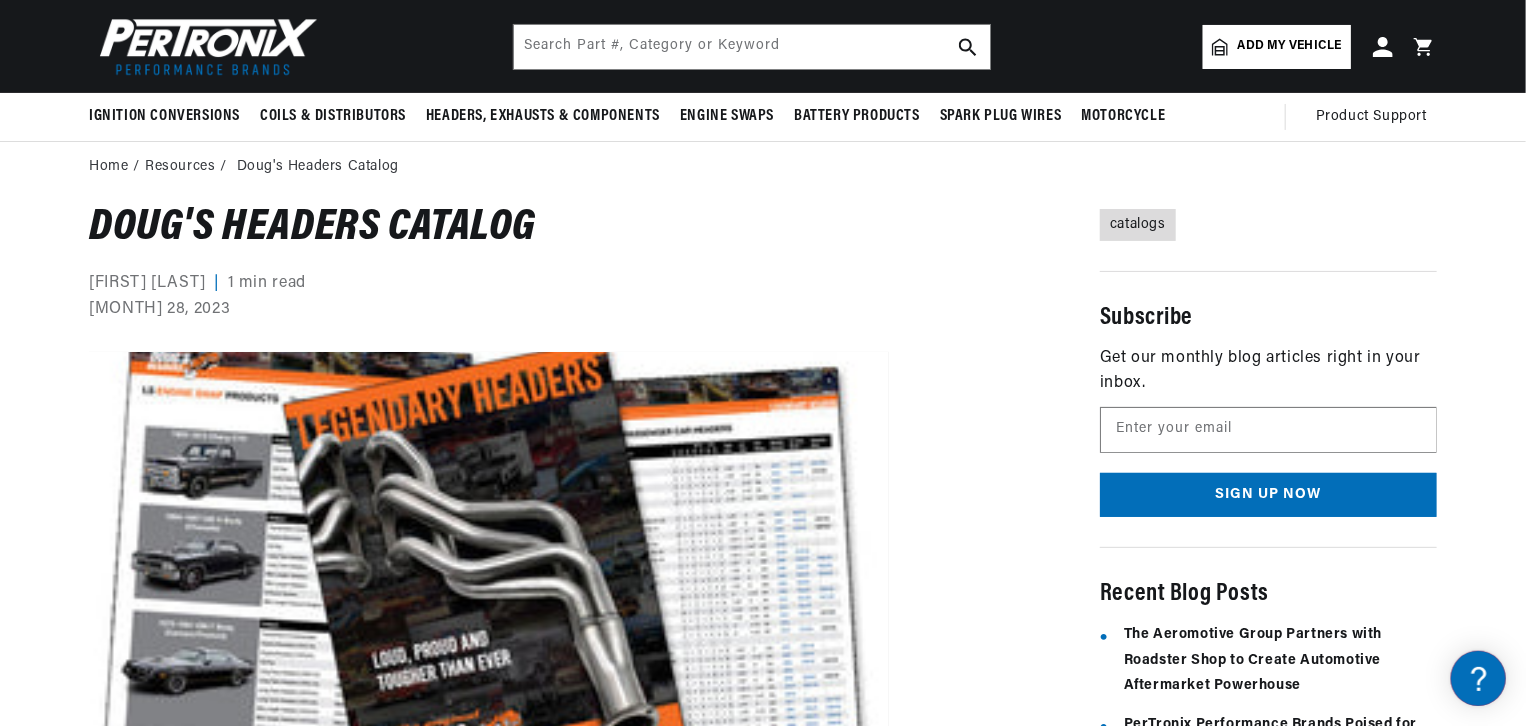 scroll, scrollTop: 0, scrollLeft: 0, axis: both 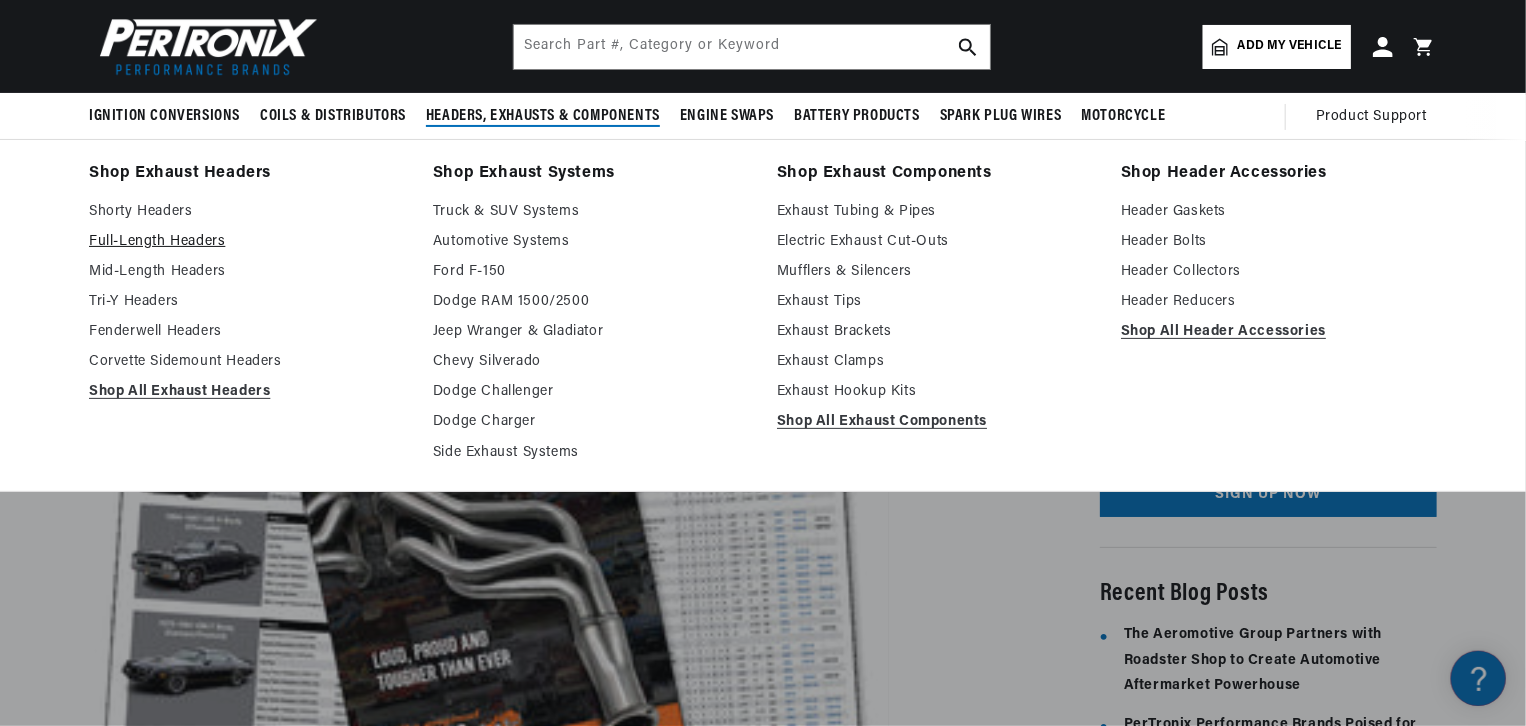 click on "Full-Length Headers" at bounding box center (247, 242) 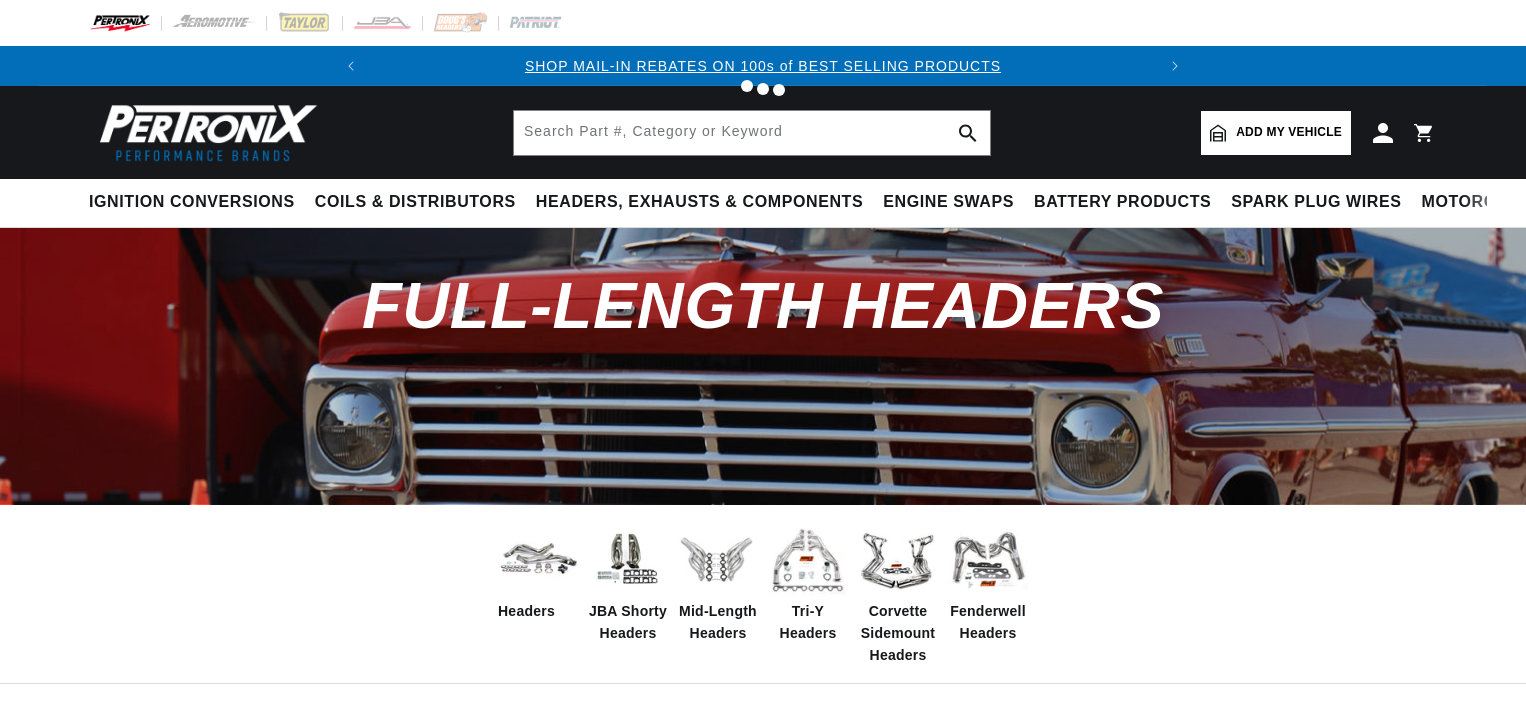 scroll, scrollTop: 0, scrollLeft: 0, axis: both 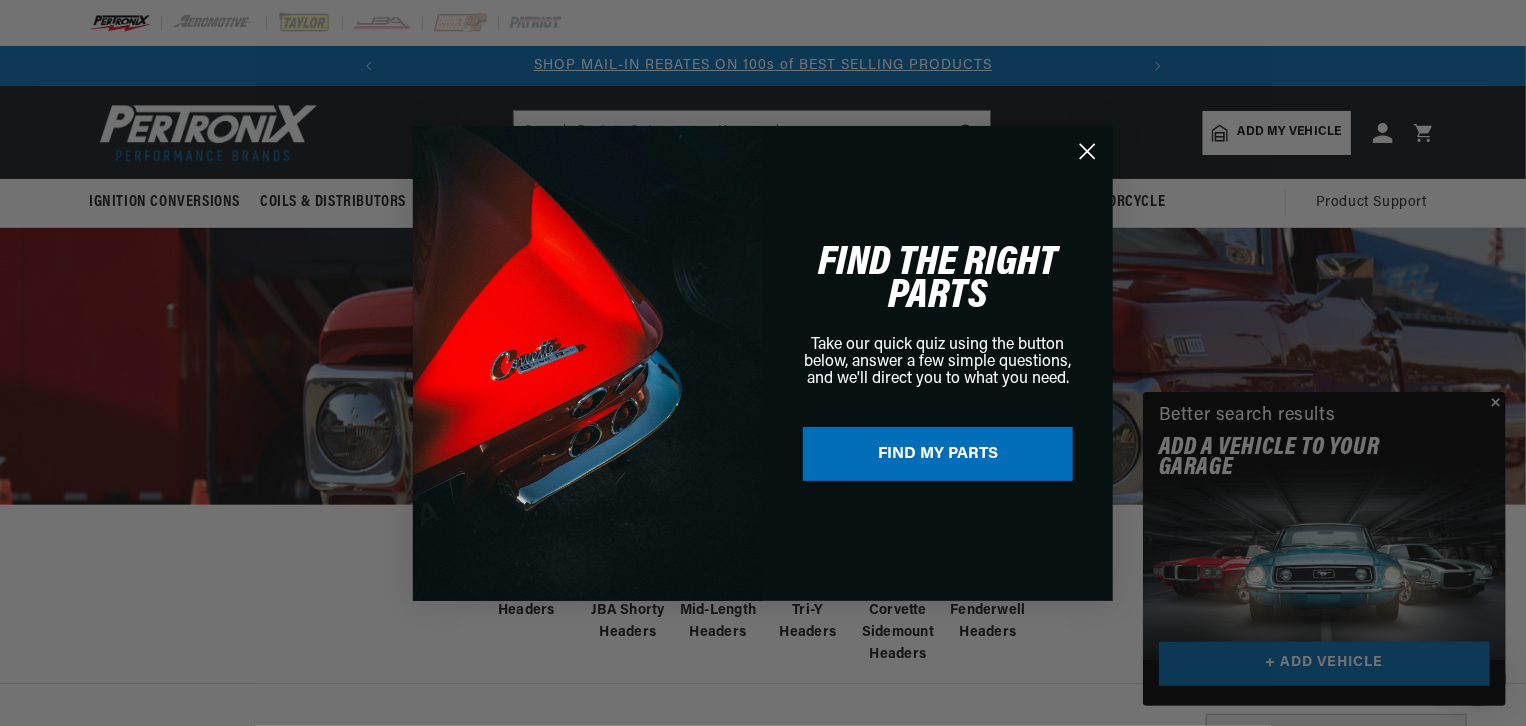 click 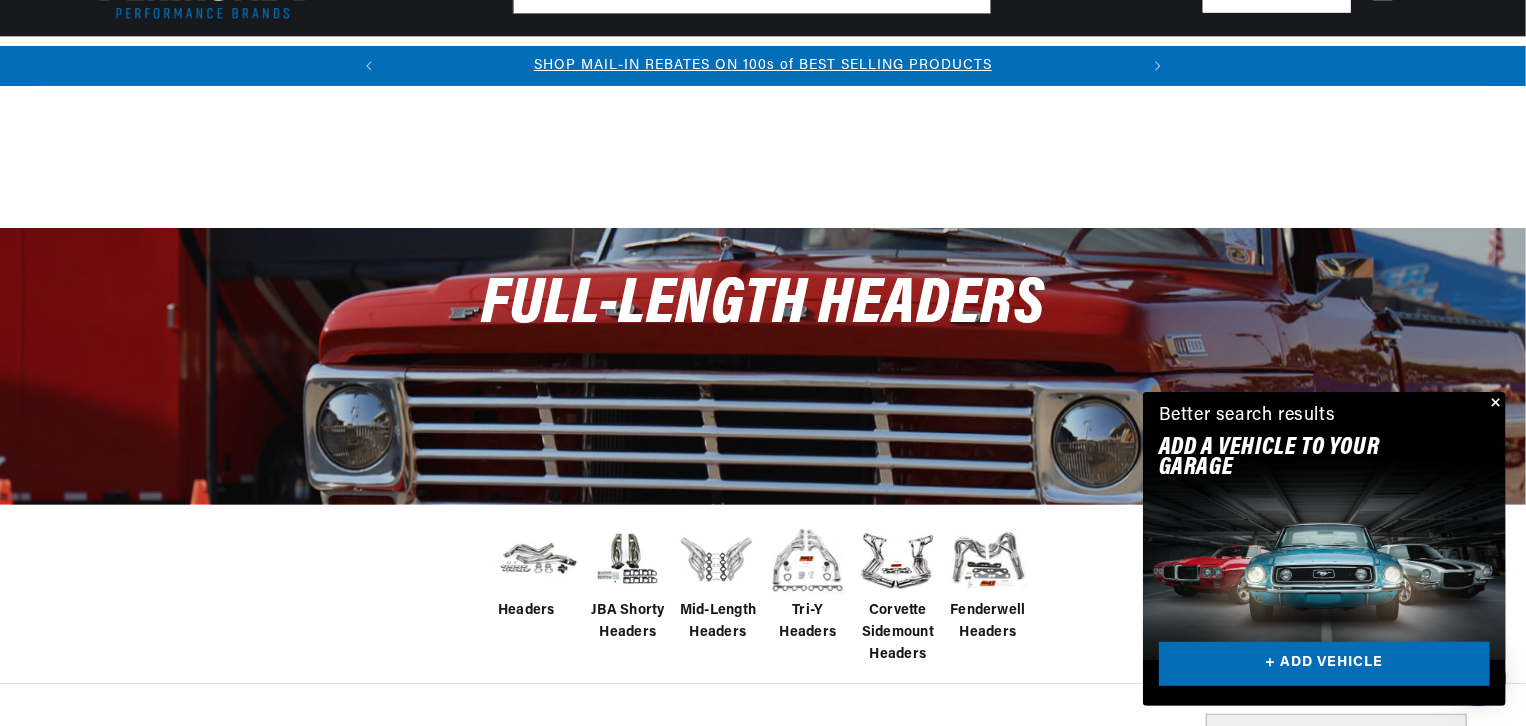scroll, scrollTop: 636, scrollLeft: 0, axis: vertical 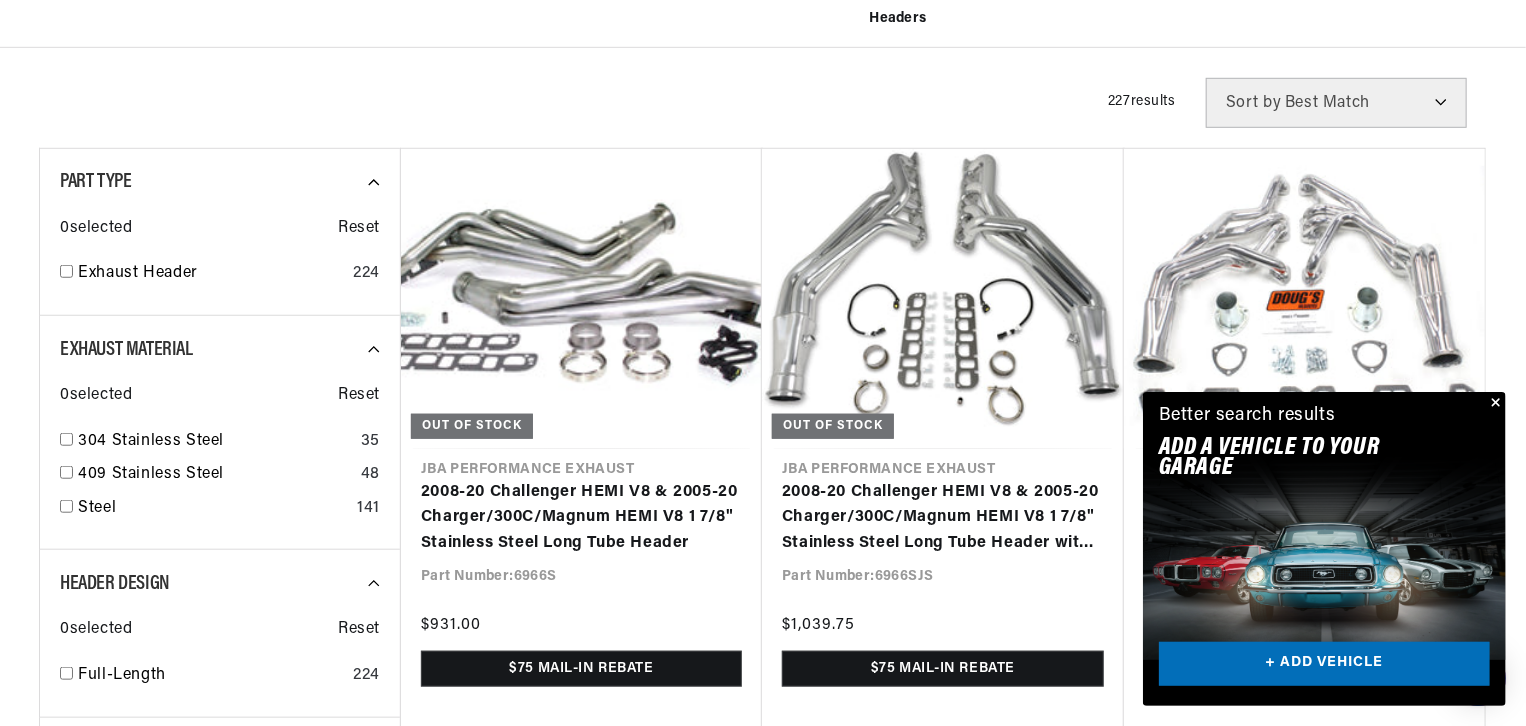 click at bounding box center (1494, 404) 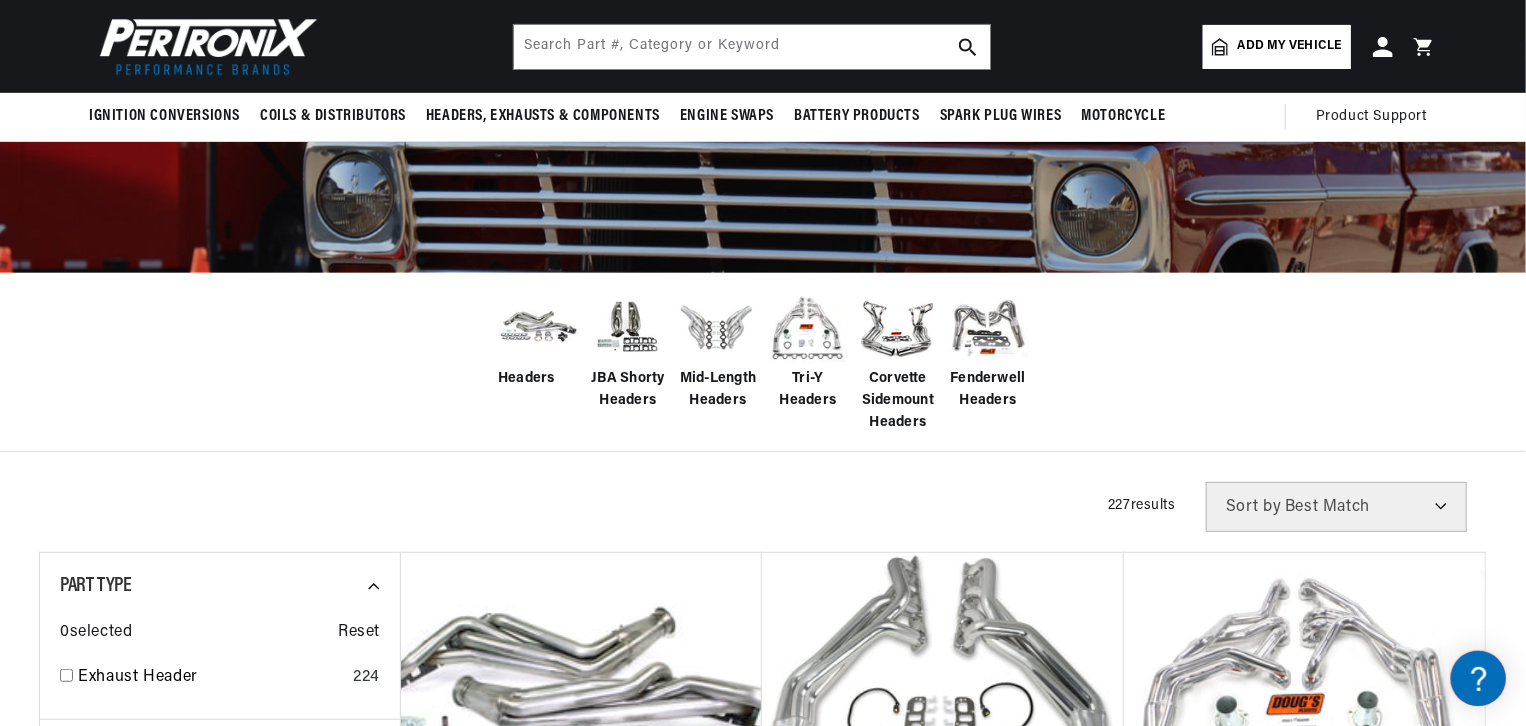 scroll, scrollTop: 251, scrollLeft: 0, axis: vertical 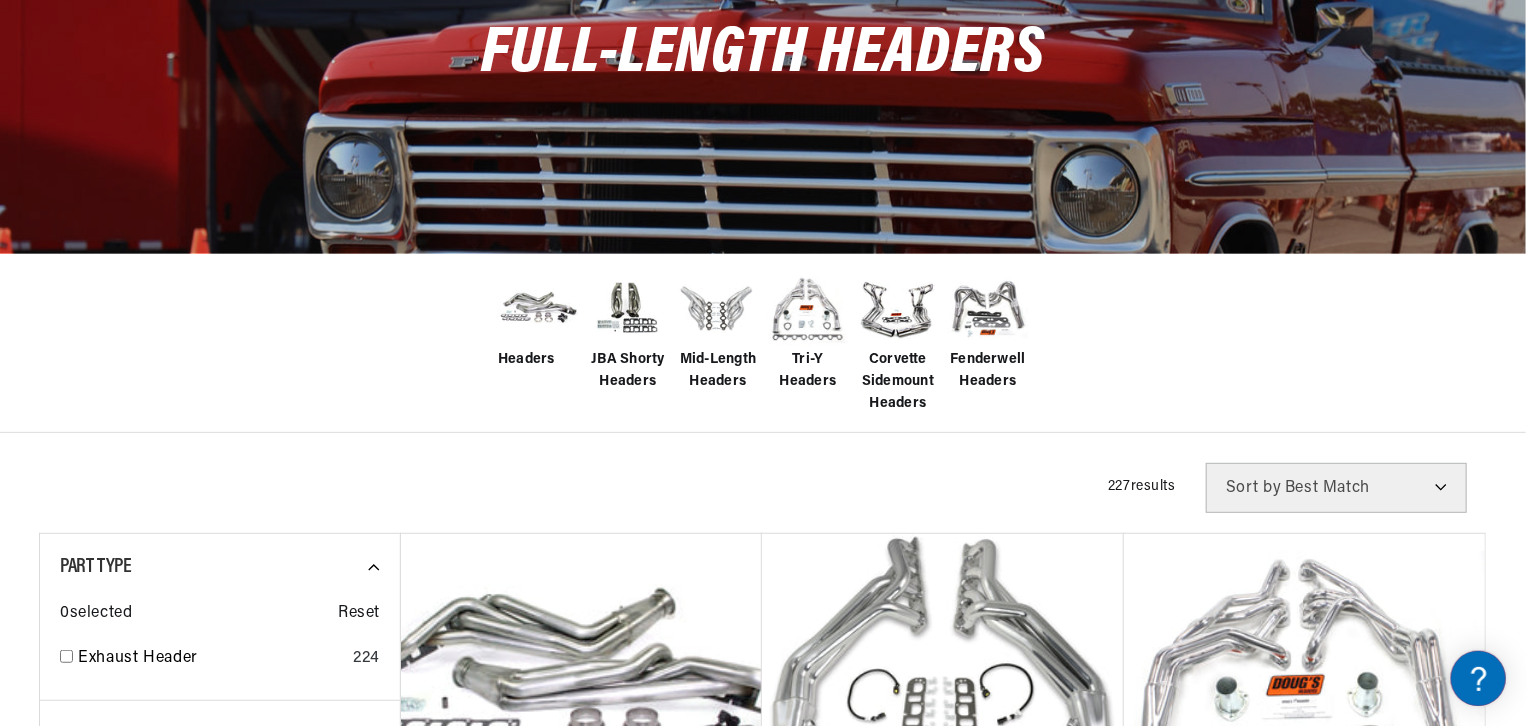 drag, startPoint x: 1524, startPoint y: 76, endPoint x: 1523, endPoint y: 133, distance: 57.00877 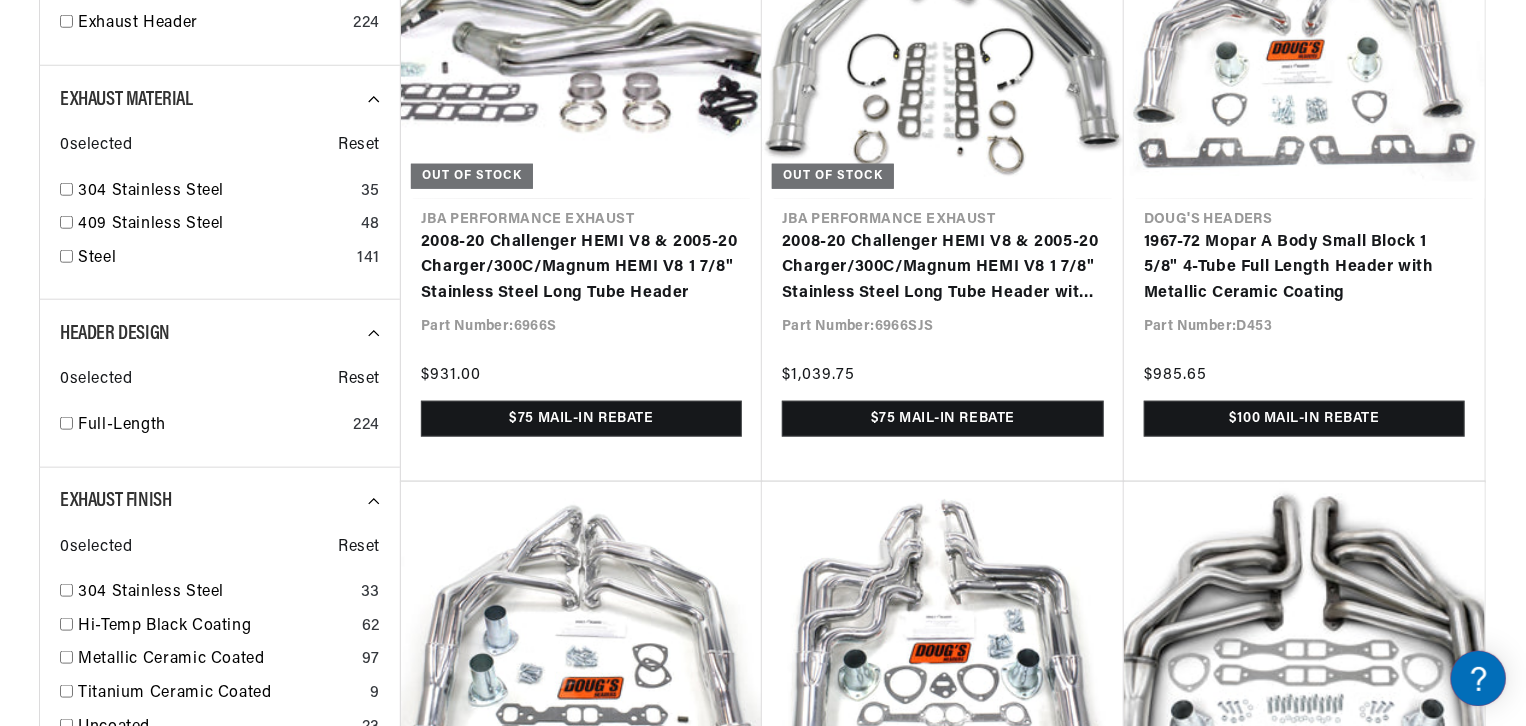 scroll, scrollTop: 0, scrollLeft: 746, axis: horizontal 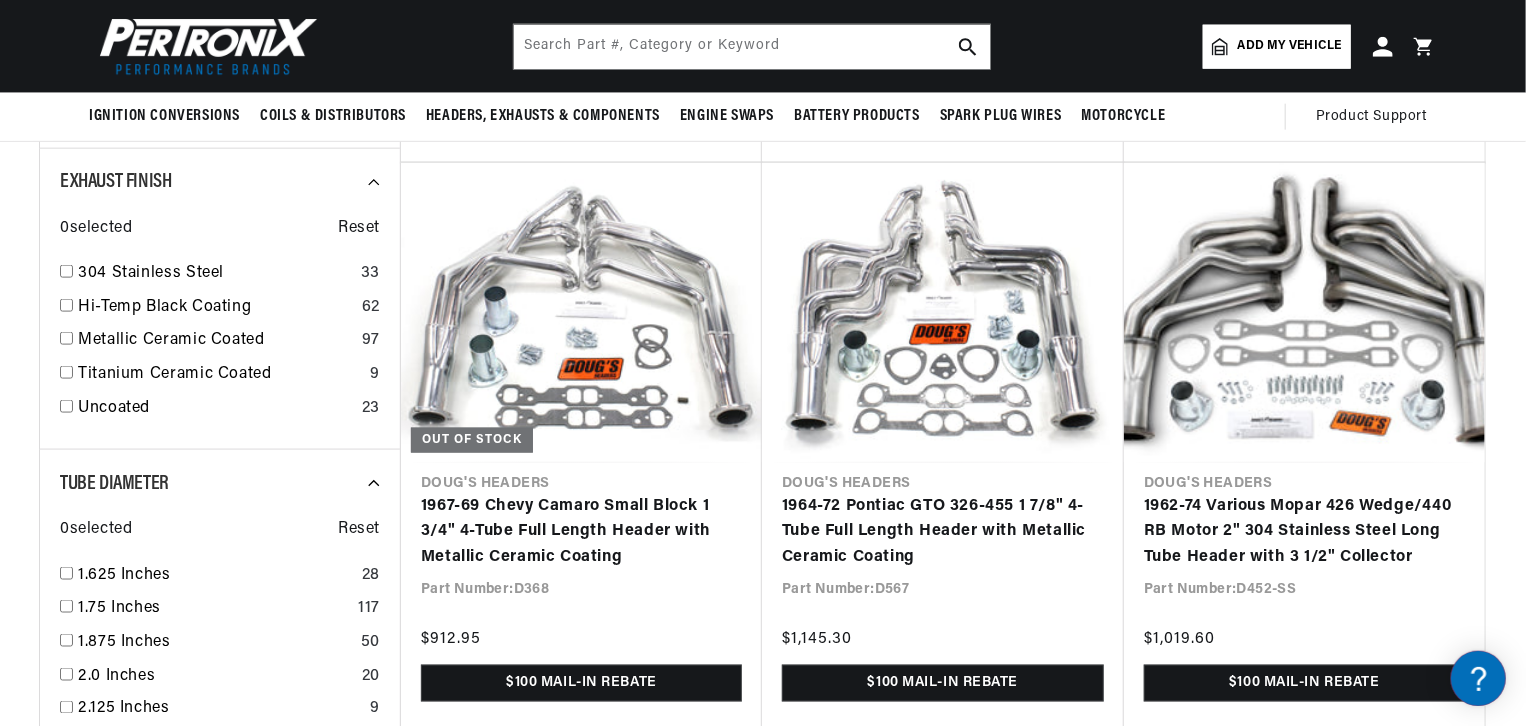 click on "Ignition Conversions
Back
Ignition Conversions
Shop by Feature" at bounding box center (763, 46) 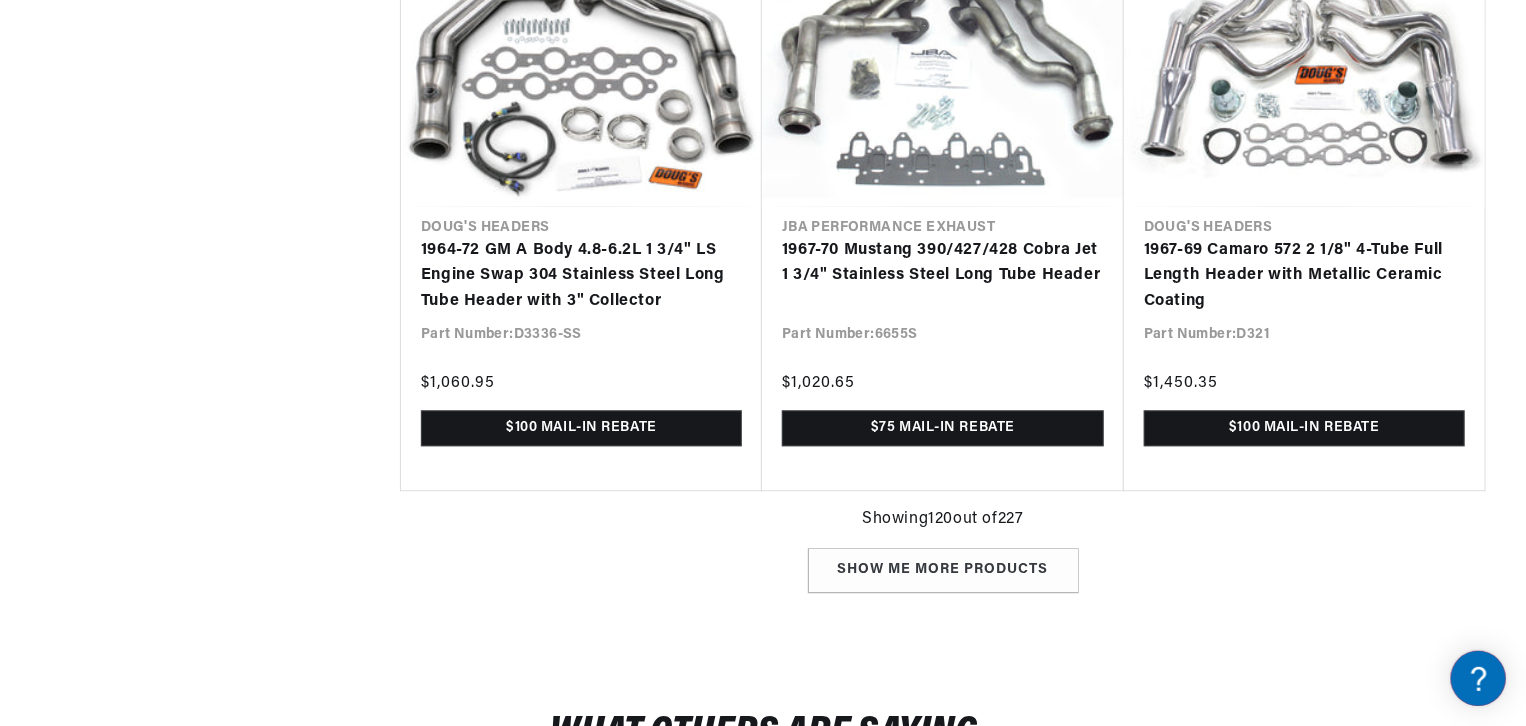 scroll, scrollTop: 21397, scrollLeft: 0, axis: vertical 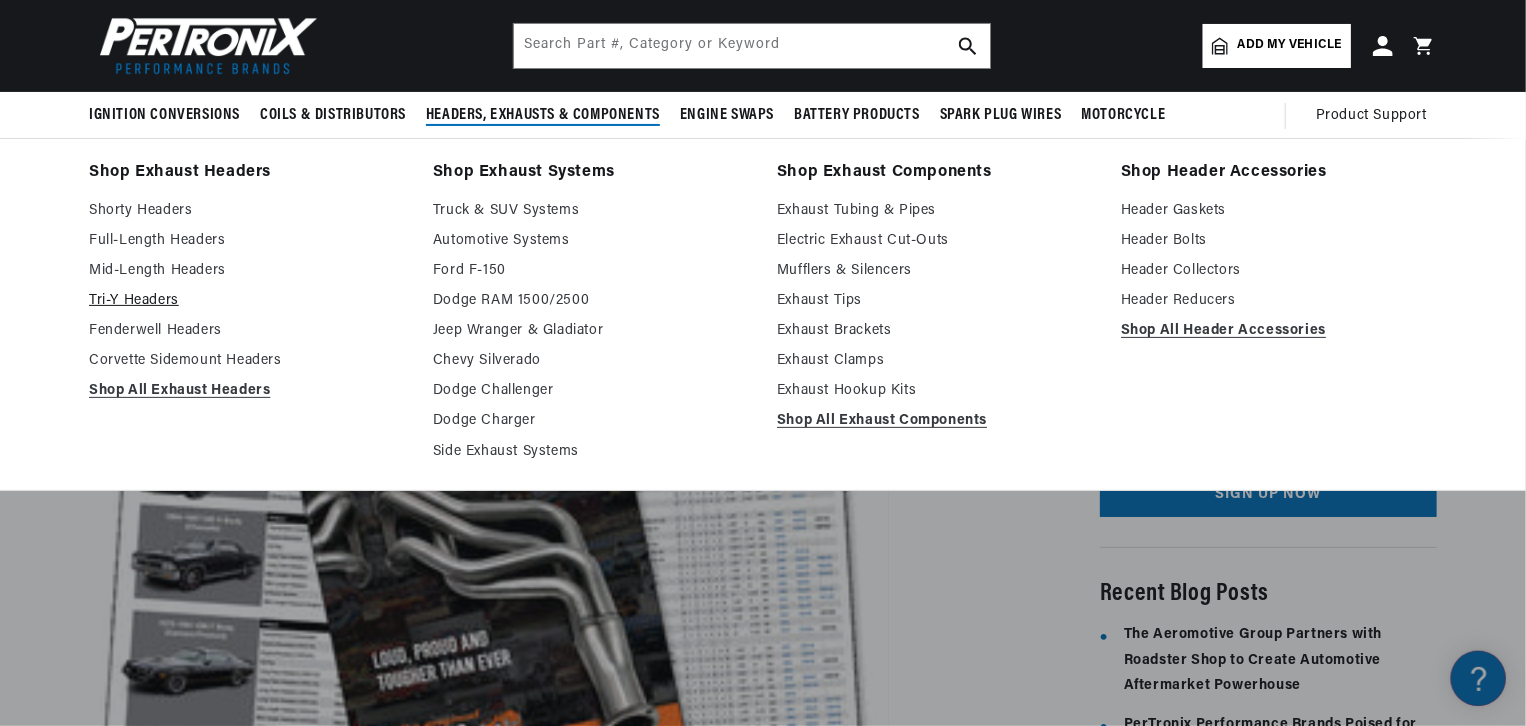 click on "Tri-Y Headers" at bounding box center (247, 301) 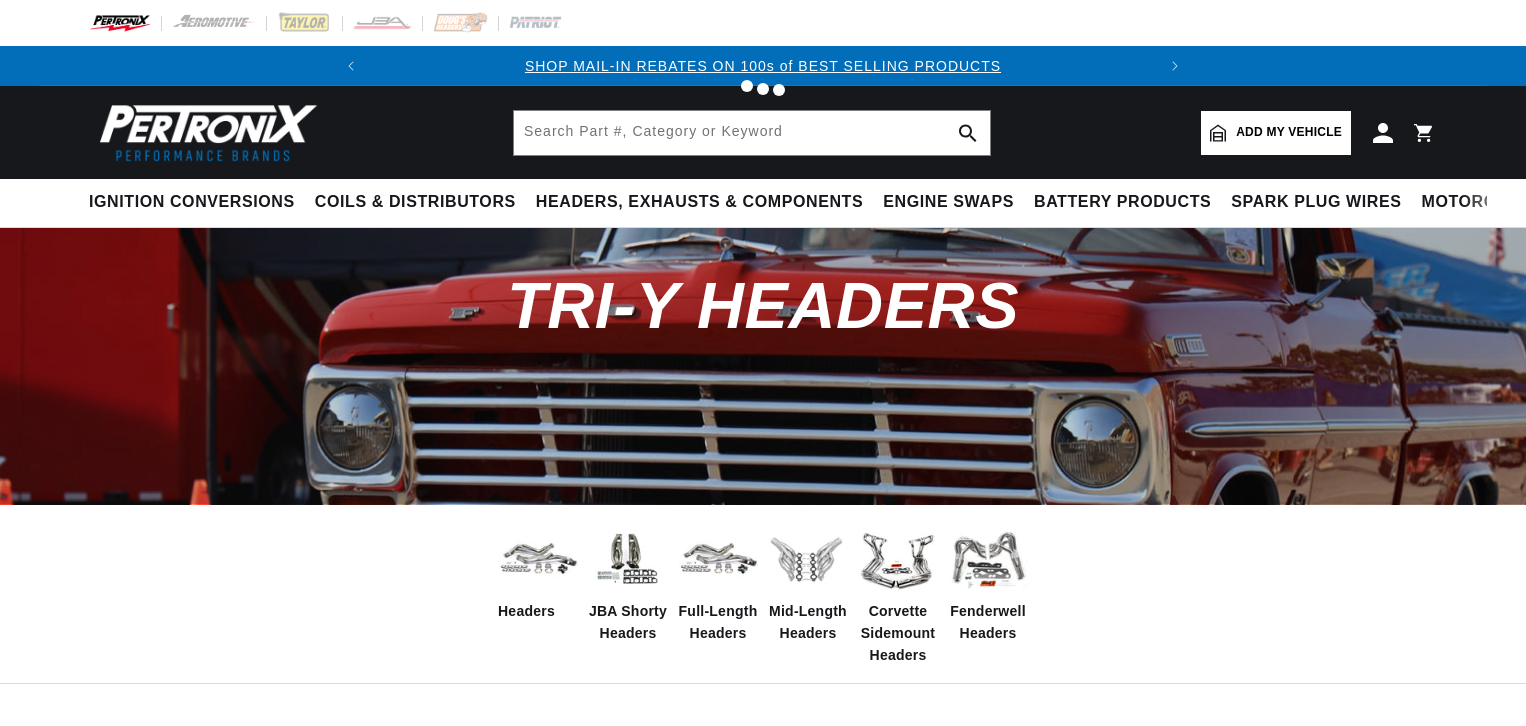 scroll, scrollTop: 0, scrollLeft: 0, axis: both 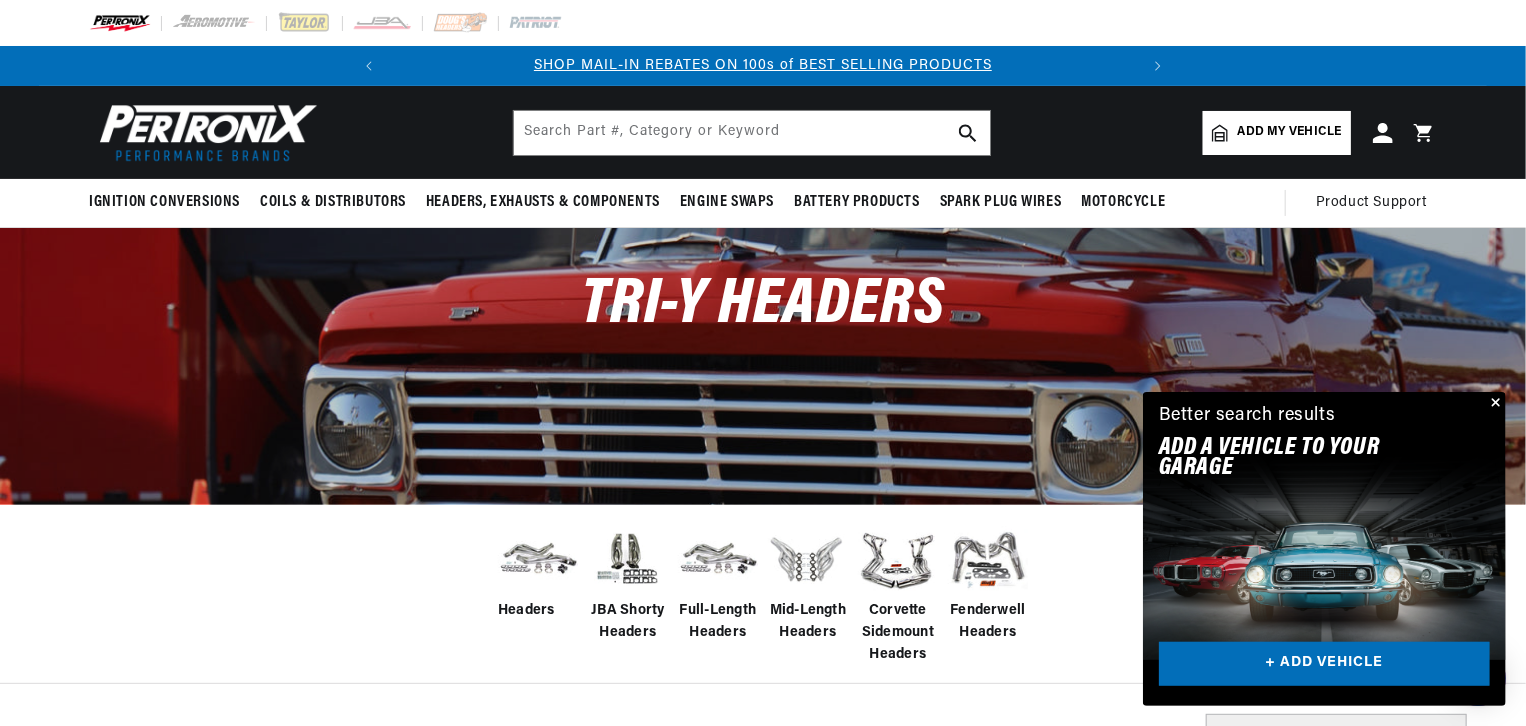 click at bounding box center (1494, 404) 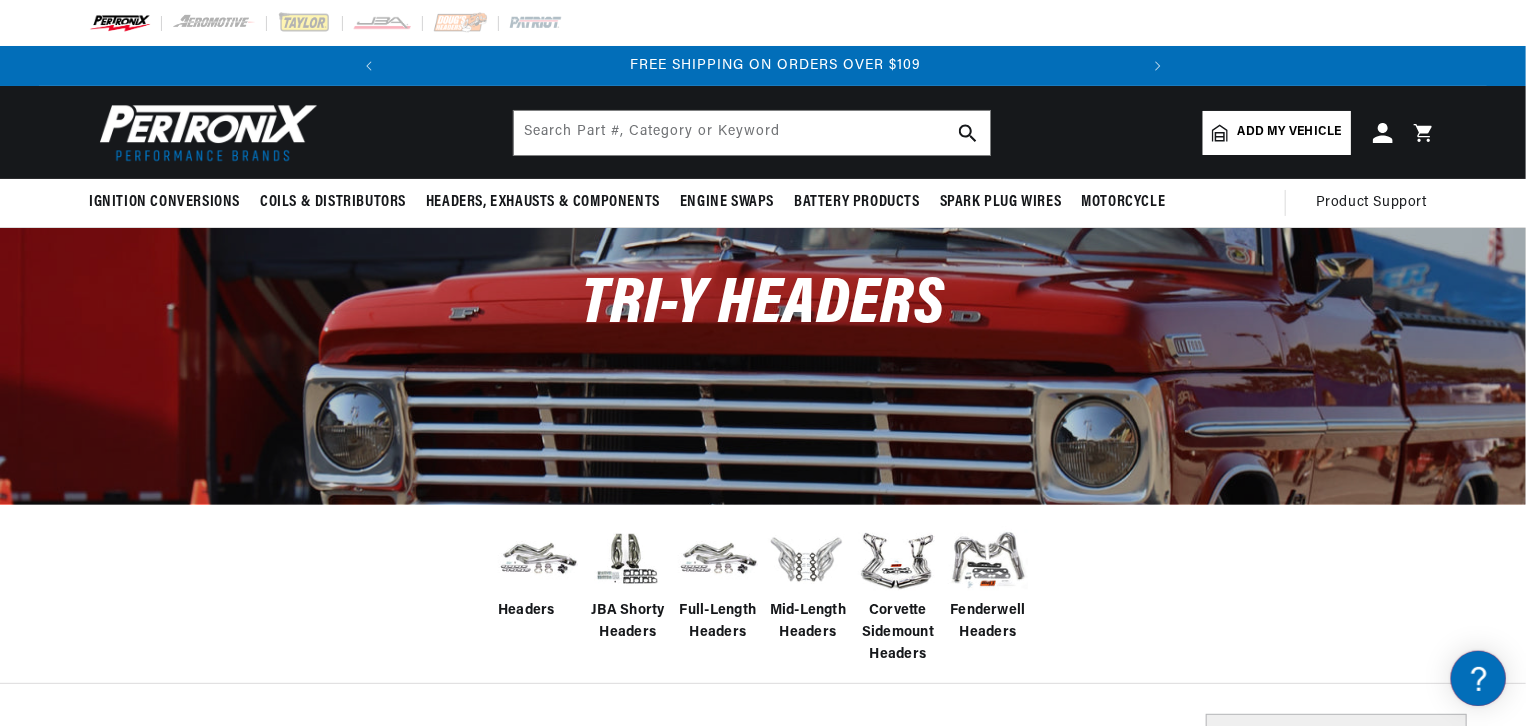 scroll, scrollTop: 0, scrollLeft: 746, axis: horizontal 